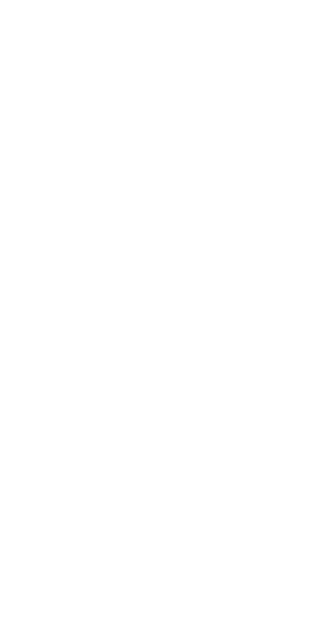 scroll, scrollTop: 0, scrollLeft: 0, axis: both 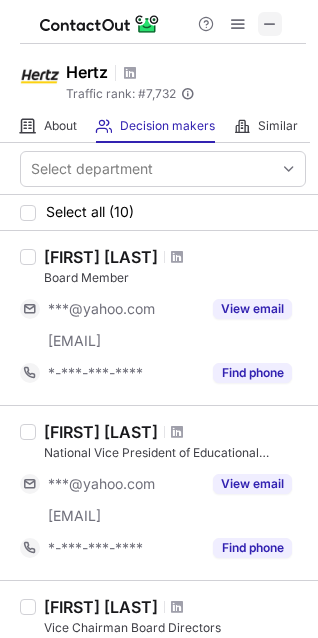 click at bounding box center (270, 24) 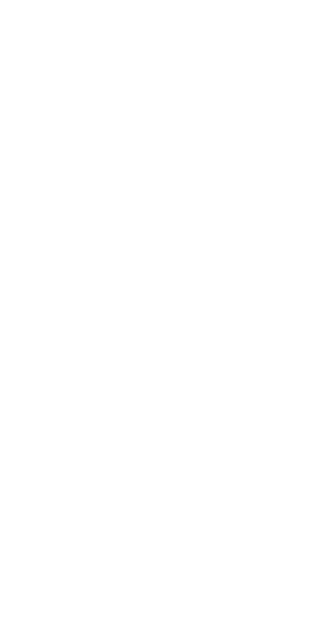 scroll, scrollTop: 0, scrollLeft: 0, axis: both 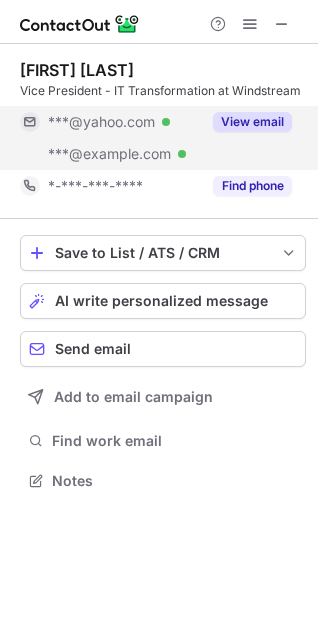 click on "View email" at bounding box center (252, 122) 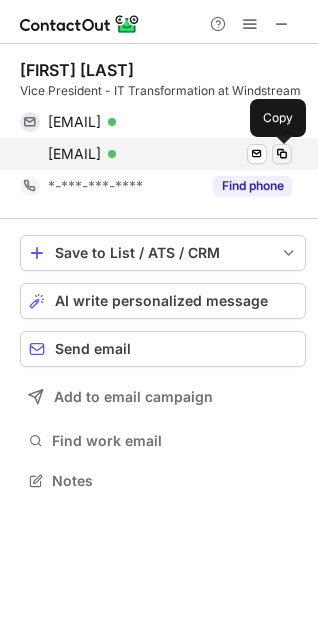 click at bounding box center (282, 154) 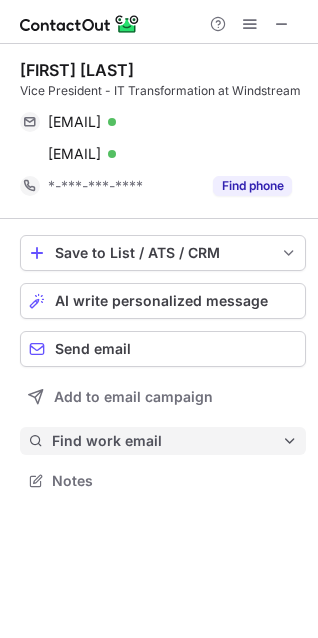 click on "Find work email" at bounding box center [167, 441] 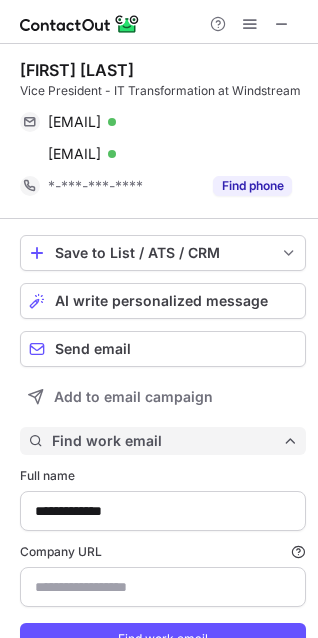 scroll, scrollTop: 10, scrollLeft: 10, axis: both 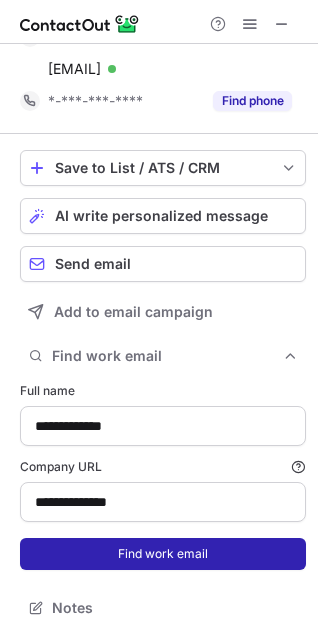 click on "Find work email" at bounding box center (163, 554) 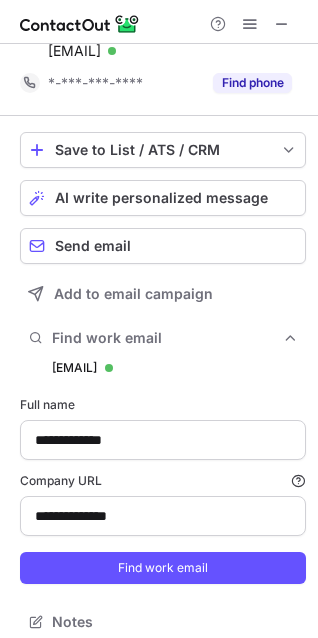 scroll, scrollTop: 10, scrollLeft: 10, axis: both 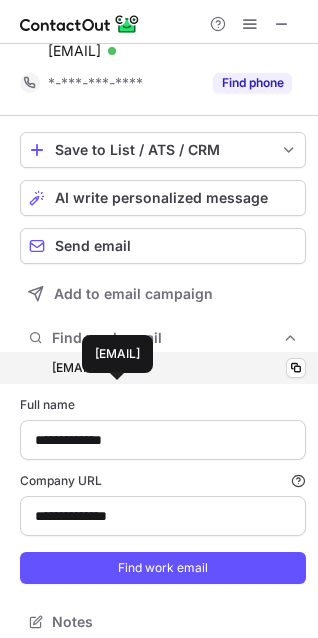 click on "ginni.hartley@windstream.com" at bounding box center (74, 368) 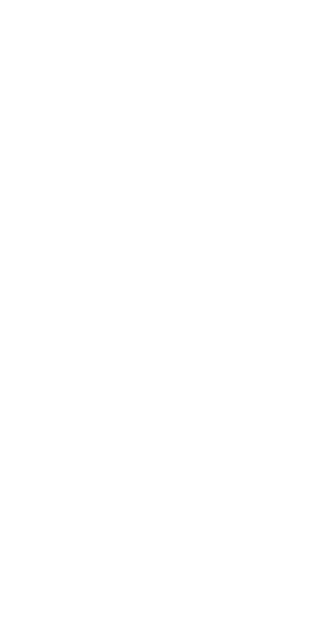 scroll, scrollTop: 0, scrollLeft: 0, axis: both 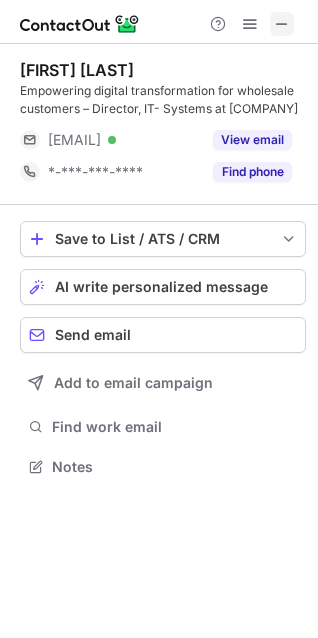 click at bounding box center (282, 24) 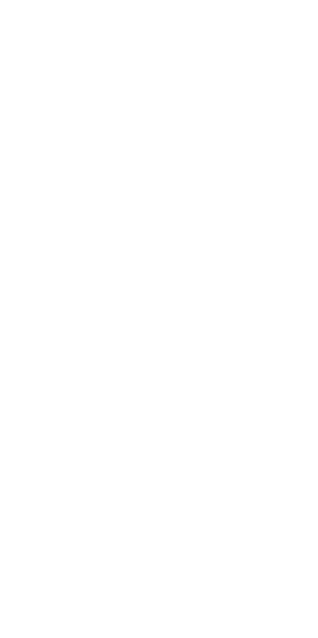 scroll, scrollTop: 0, scrollLeft: 0, axis: both 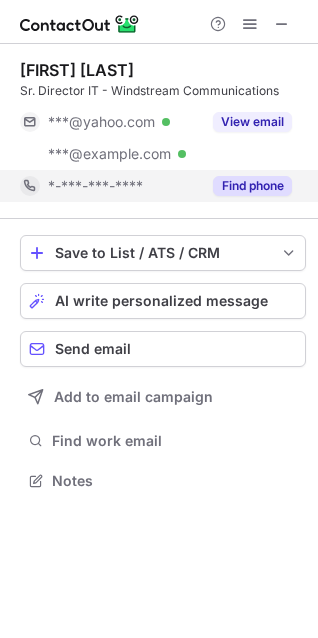 click on "Find phone" at bounding box center [252, 186] 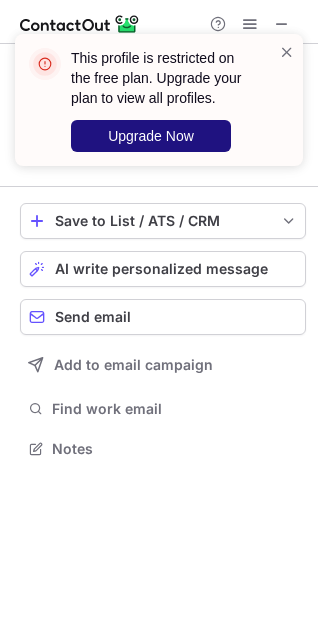 scroll, scrollTop: 435, scrollLeft: 318, axis: both 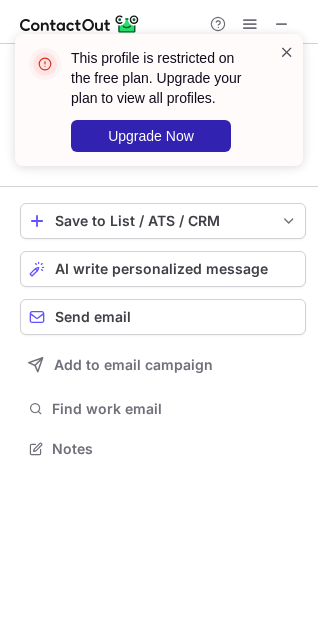 click at bounding box center (287, 52) 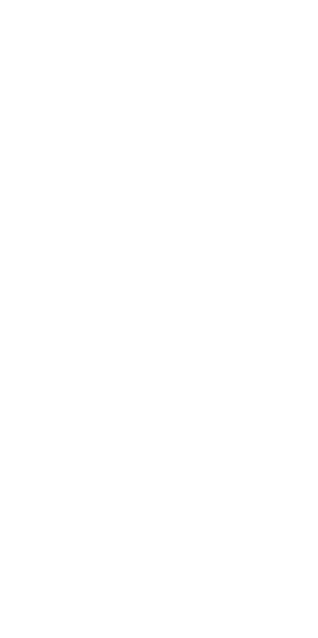 scroll, scrollTop: 0, scrollLeft: 0, axis: both 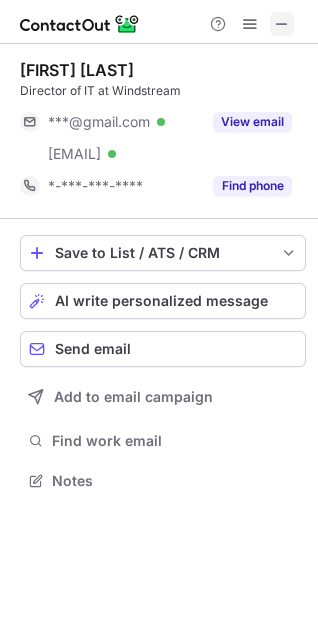 click at bounding box center (282, 24) 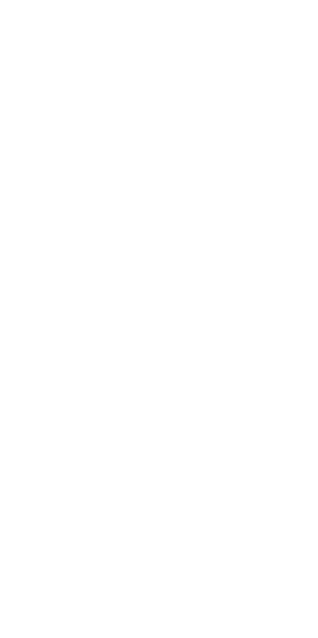 scroll, scrollTop: 0, scrollLeft: 0, axis: both 